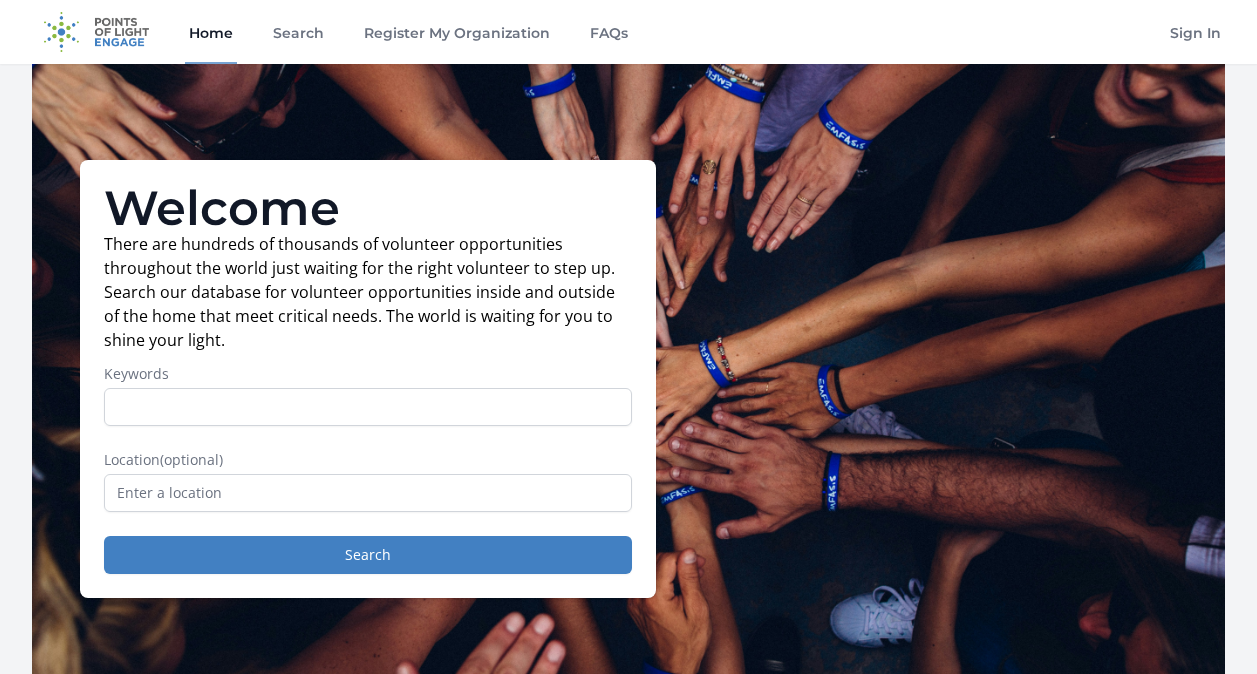 scroll, scrollTop: 0, scrollLeft: 0, axis: both 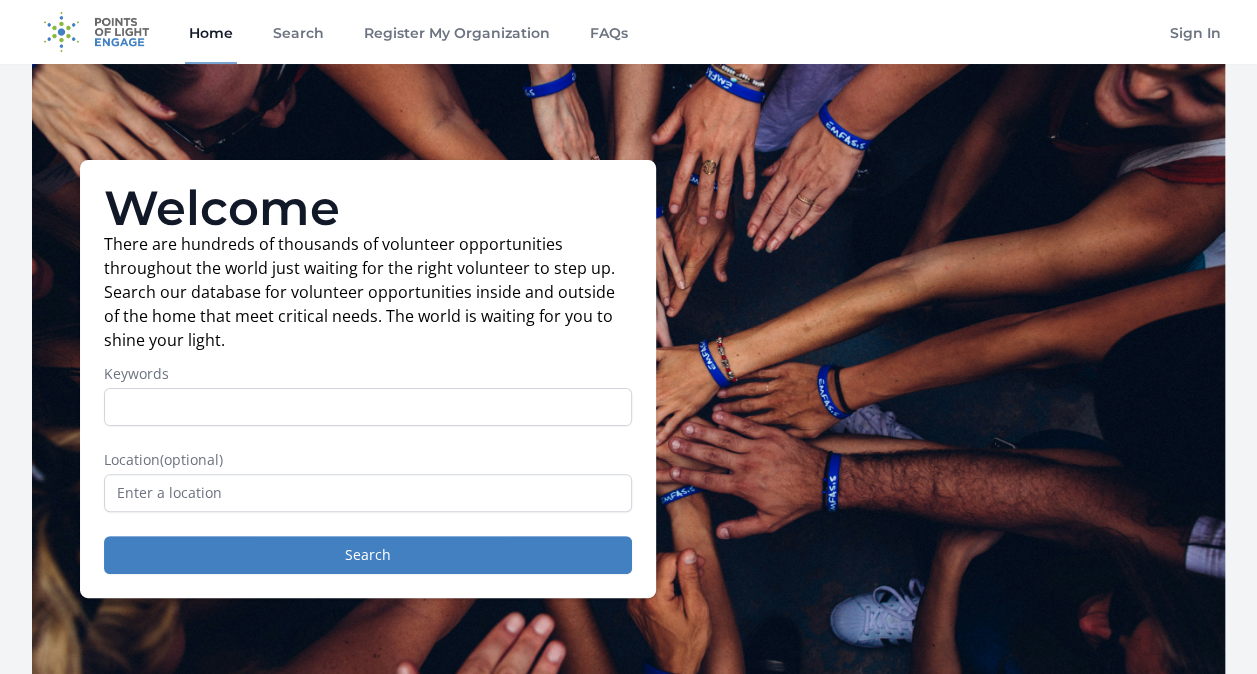 click on "Keywords" at bounding box center [368, 407] 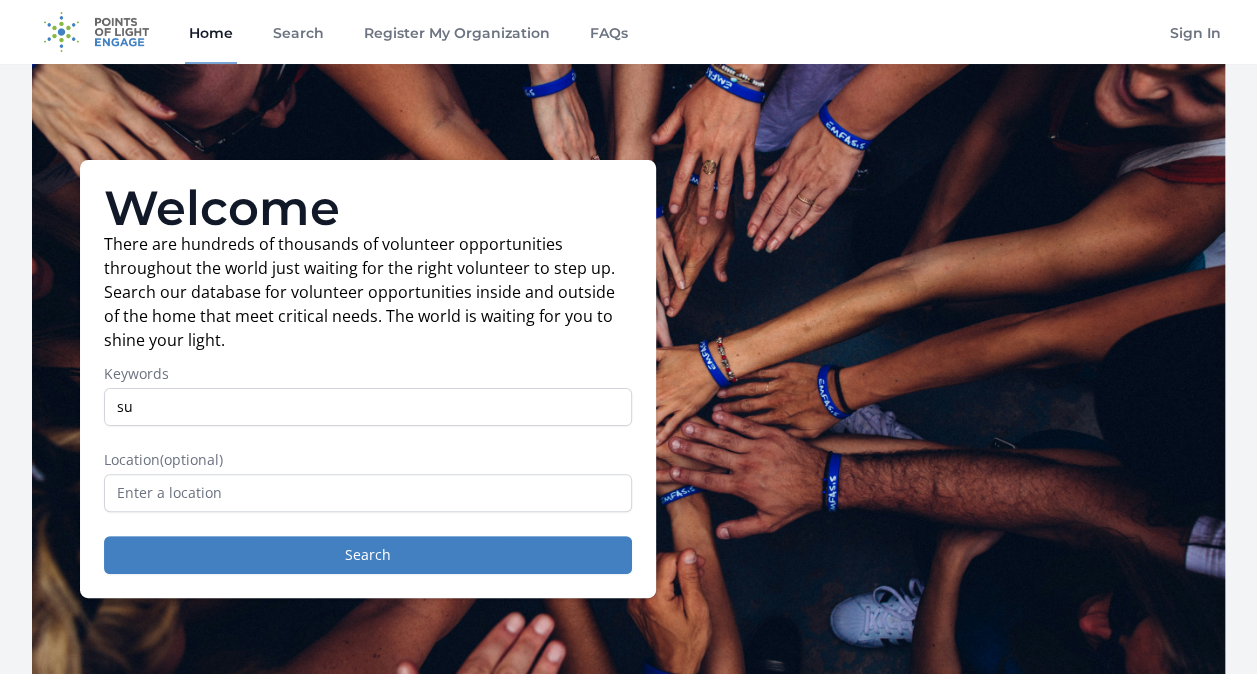 type on "s" 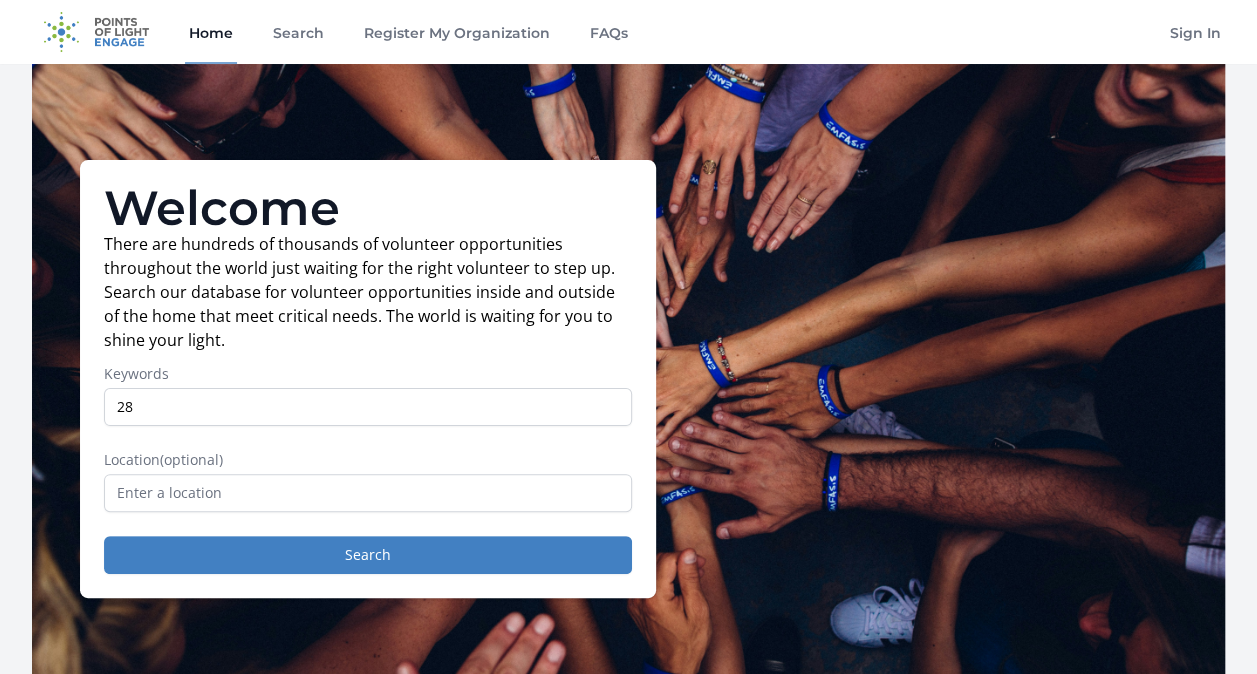 type on "2" 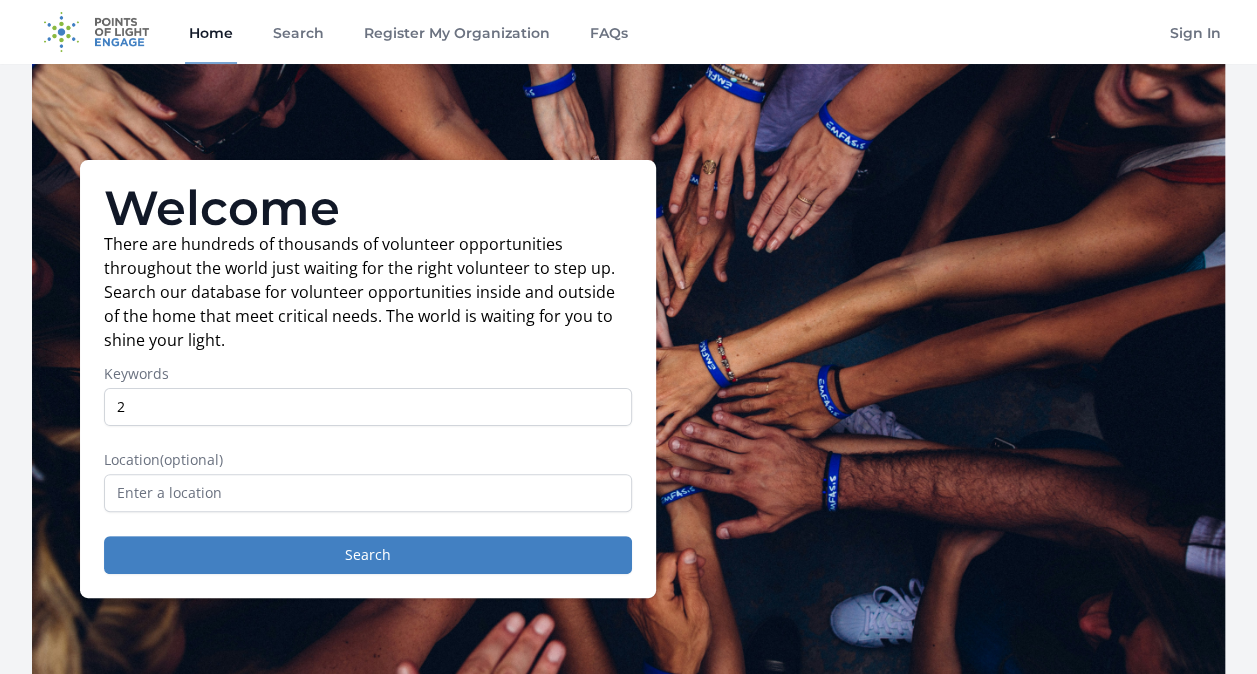 type 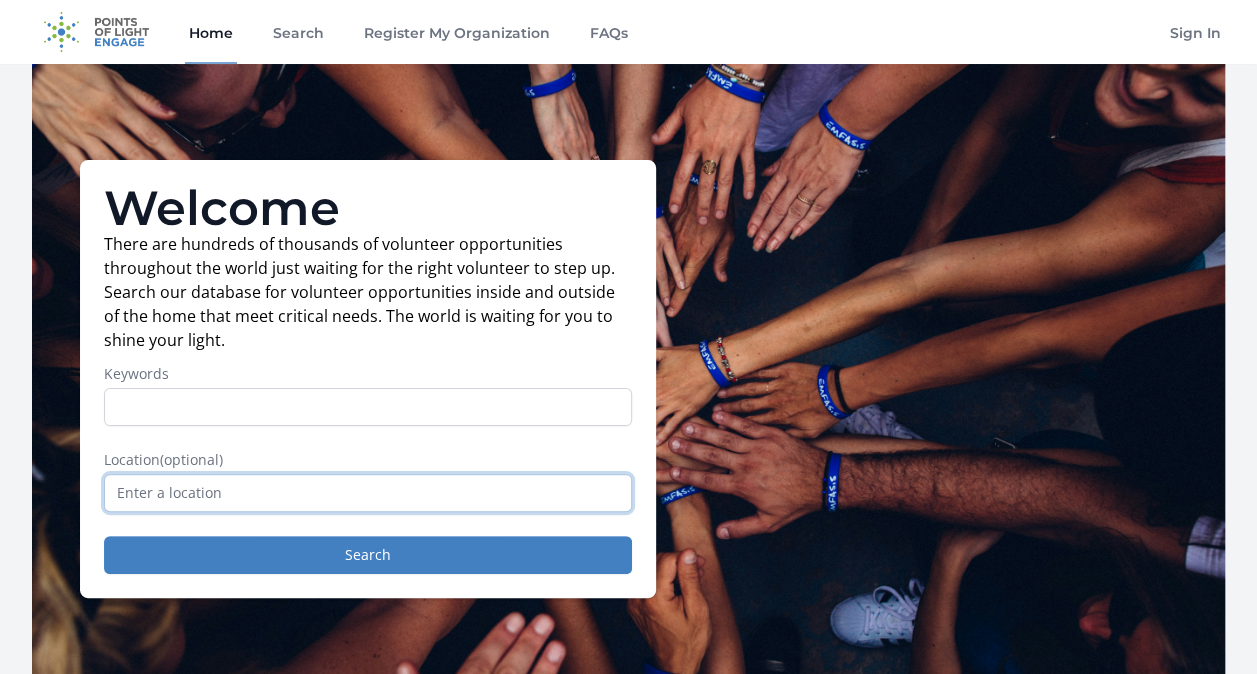 click at bounding box center (368, 493) 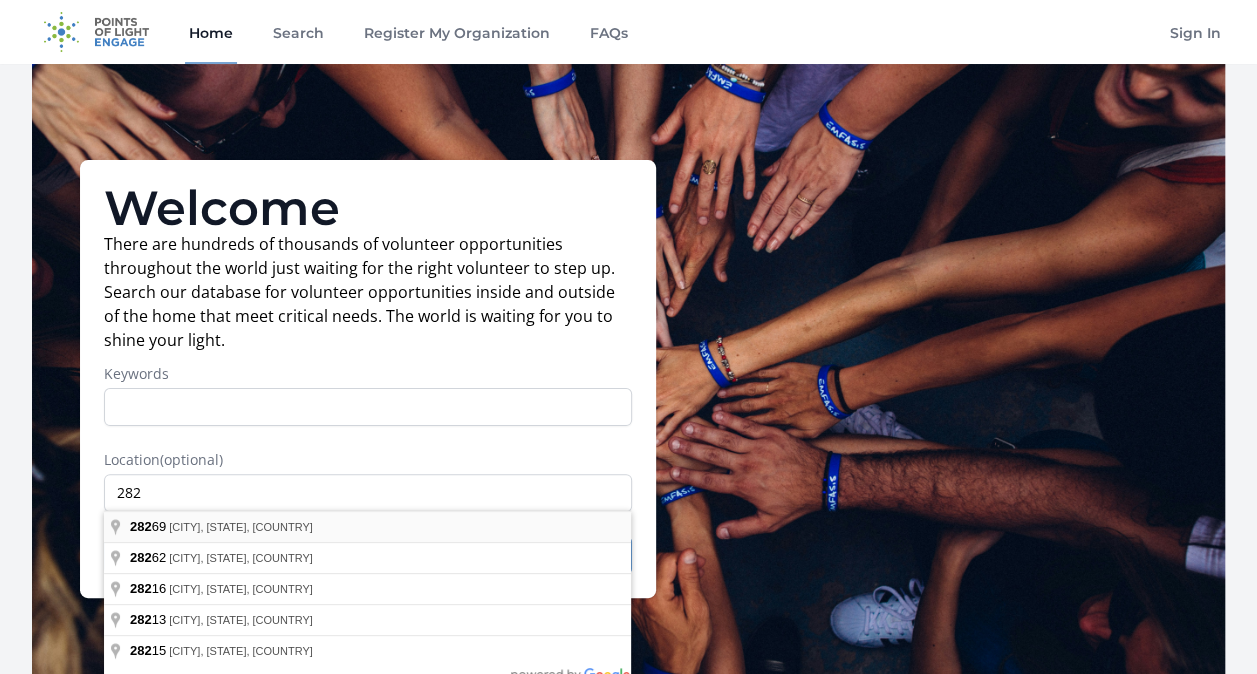 type on "Charlotte, NC 28269, USA" 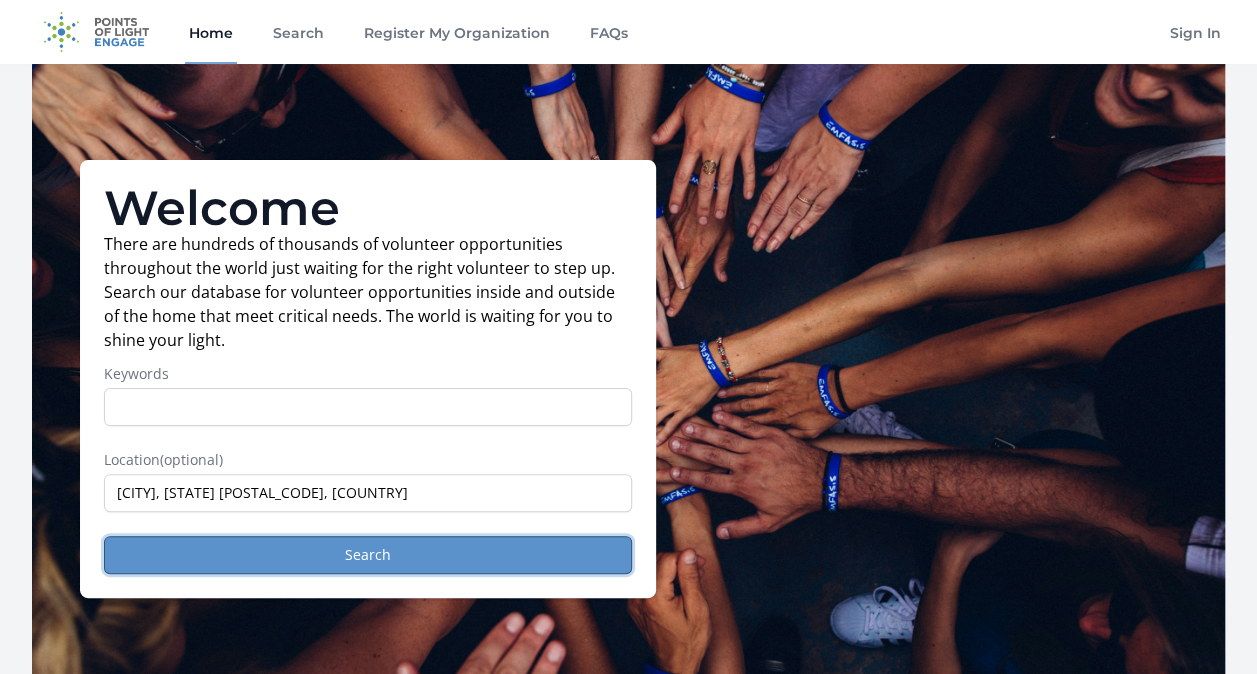click on "Search" at bounding box center [368, 555] 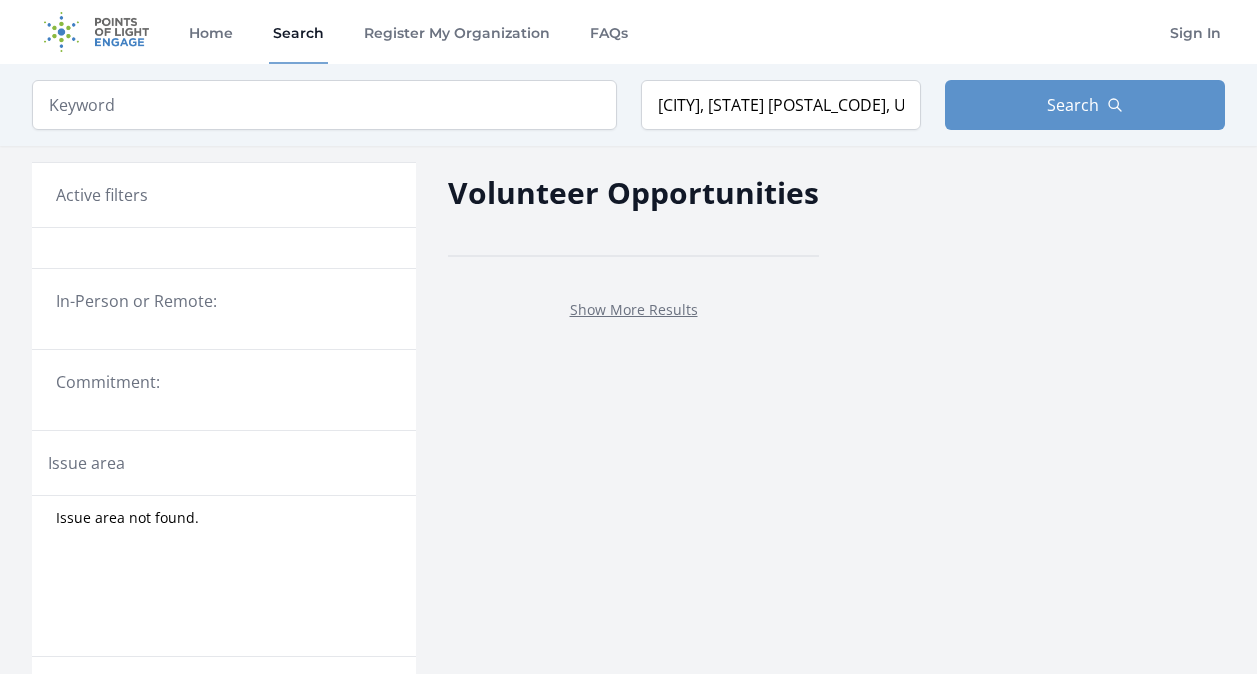 scroll, scrollTop: 0, scrollLeft: 0, axis: both 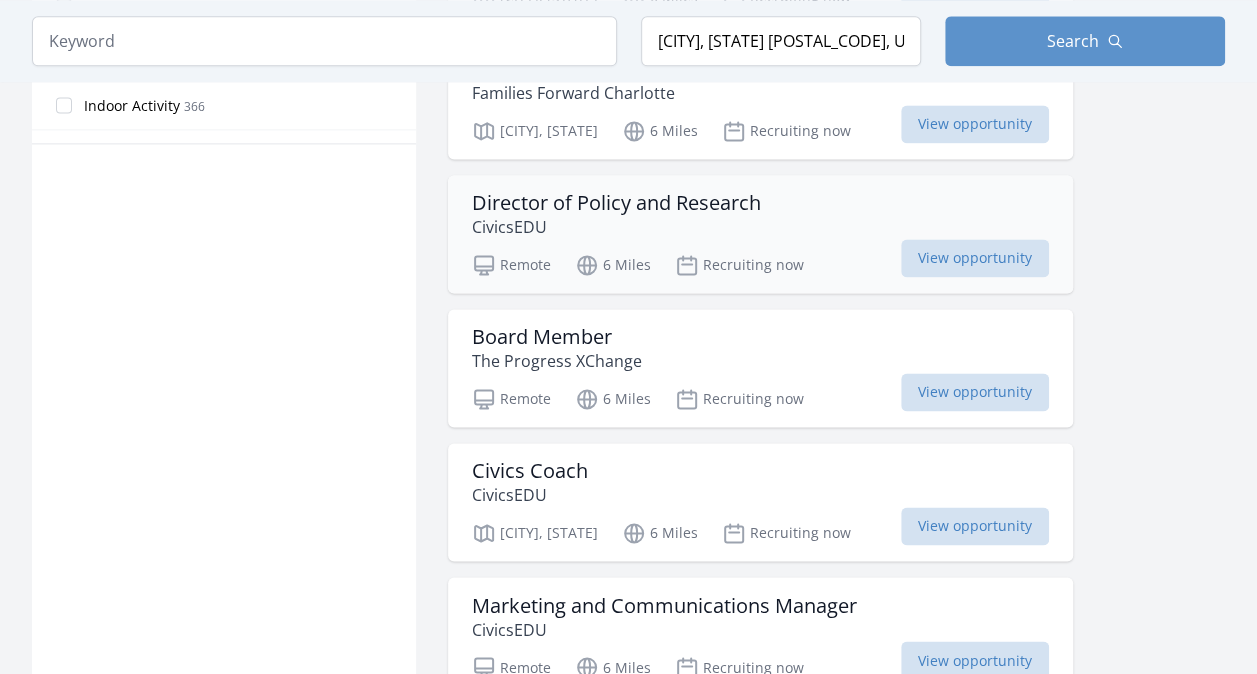 click on "Director of Policy and Research" at bounding box center (616, 203) 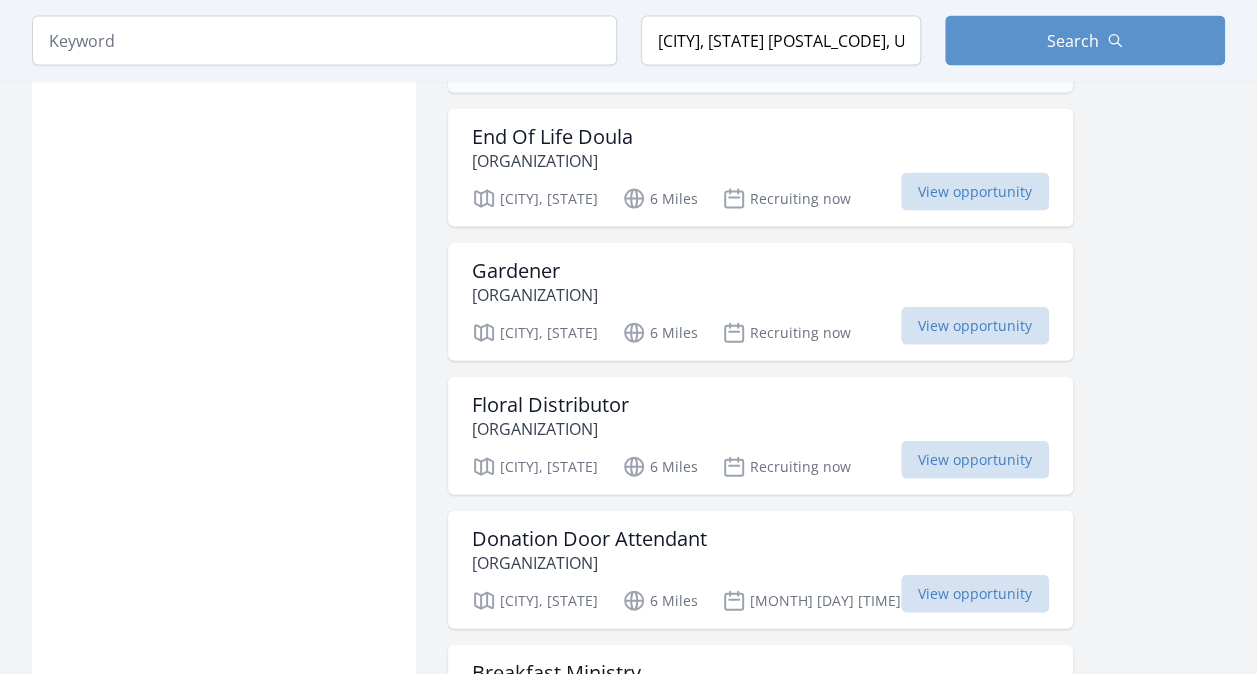 scroll, scrollTop: 2074, scrollLeft: 0, axis: vertical 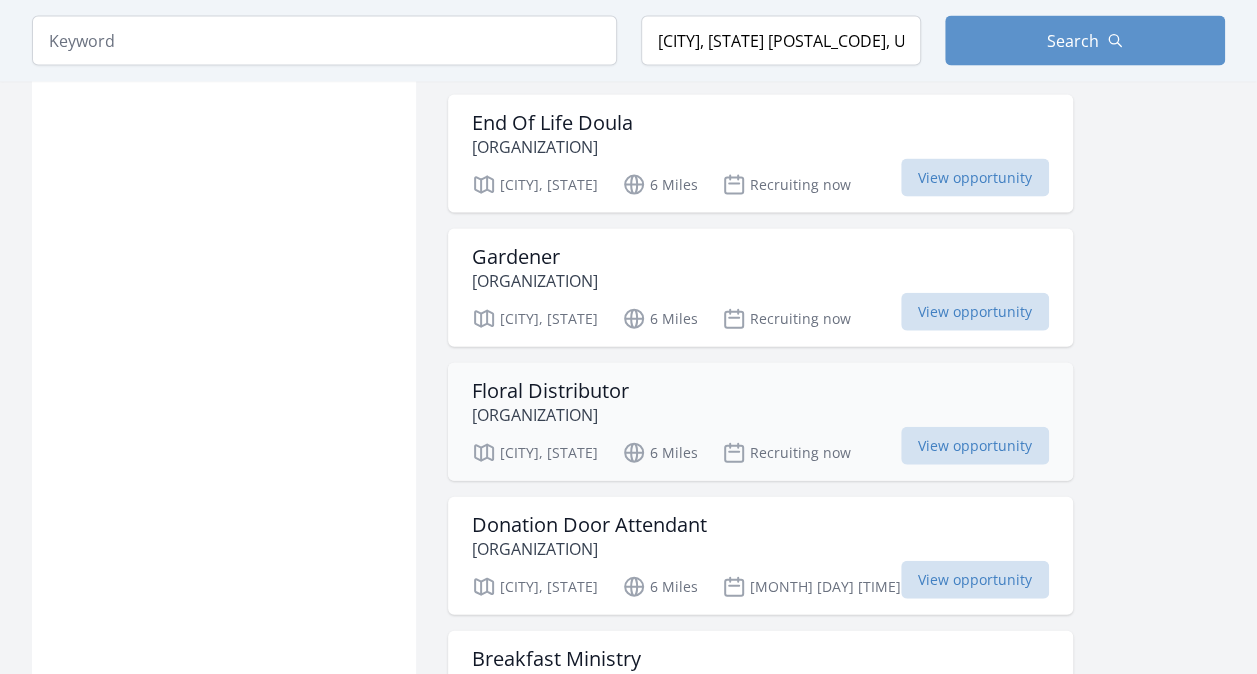 click on "Floral Distributor
[ORGANIZATION]
[CITY], [STATE]
6 Miles
Recruiting now
View opportunity" at bounding box center (760, 403) 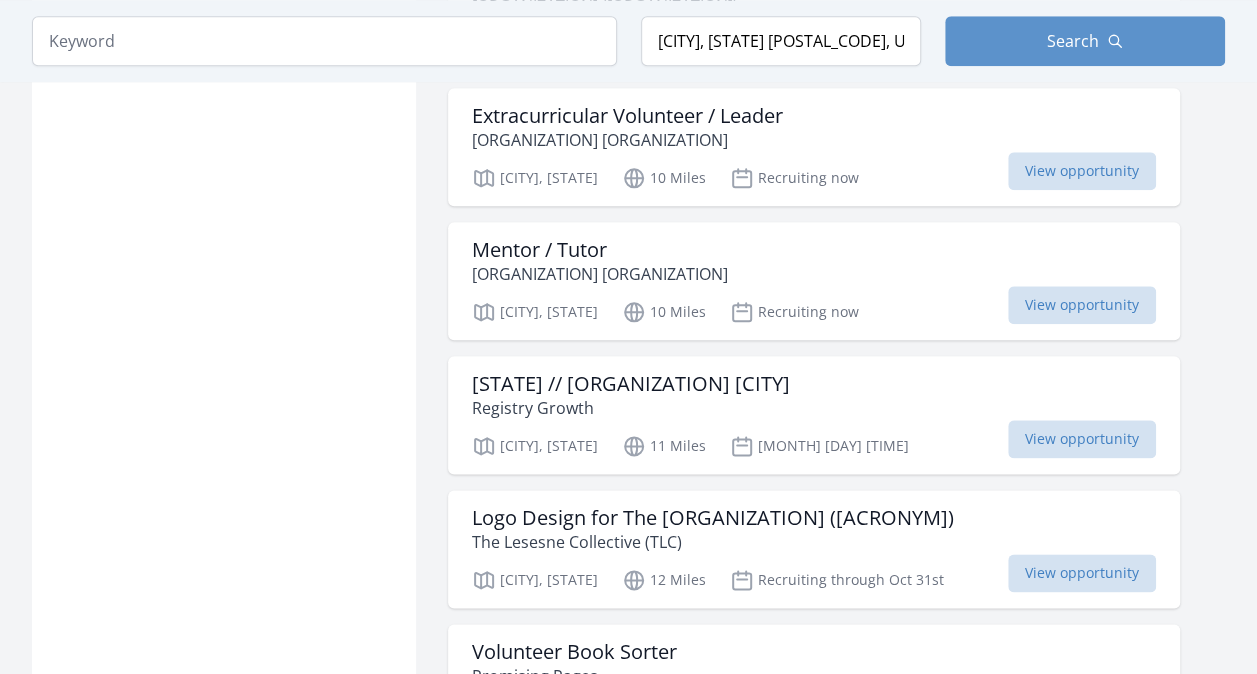 scroll, scrollTop: 4762, scrollLeft: 0, axis: vertical 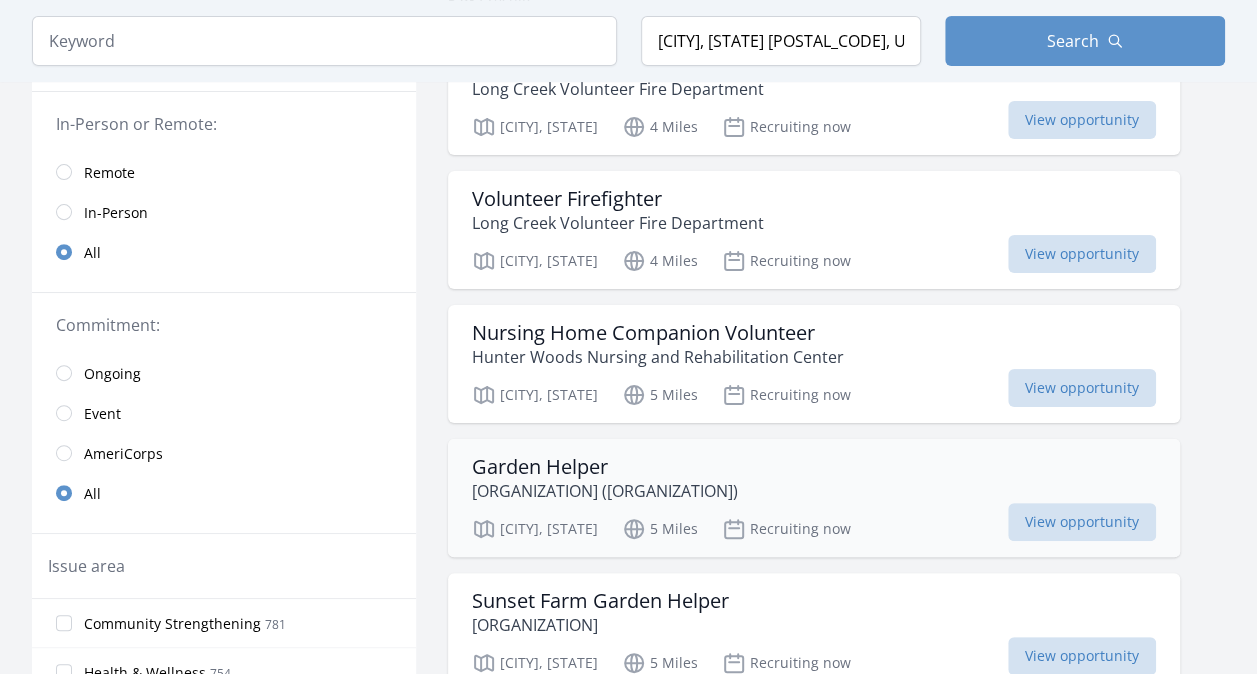 click on "Charlotte, NC
5 Miles
Recruiting now
View opportunity" at bounding box center [814, 526] 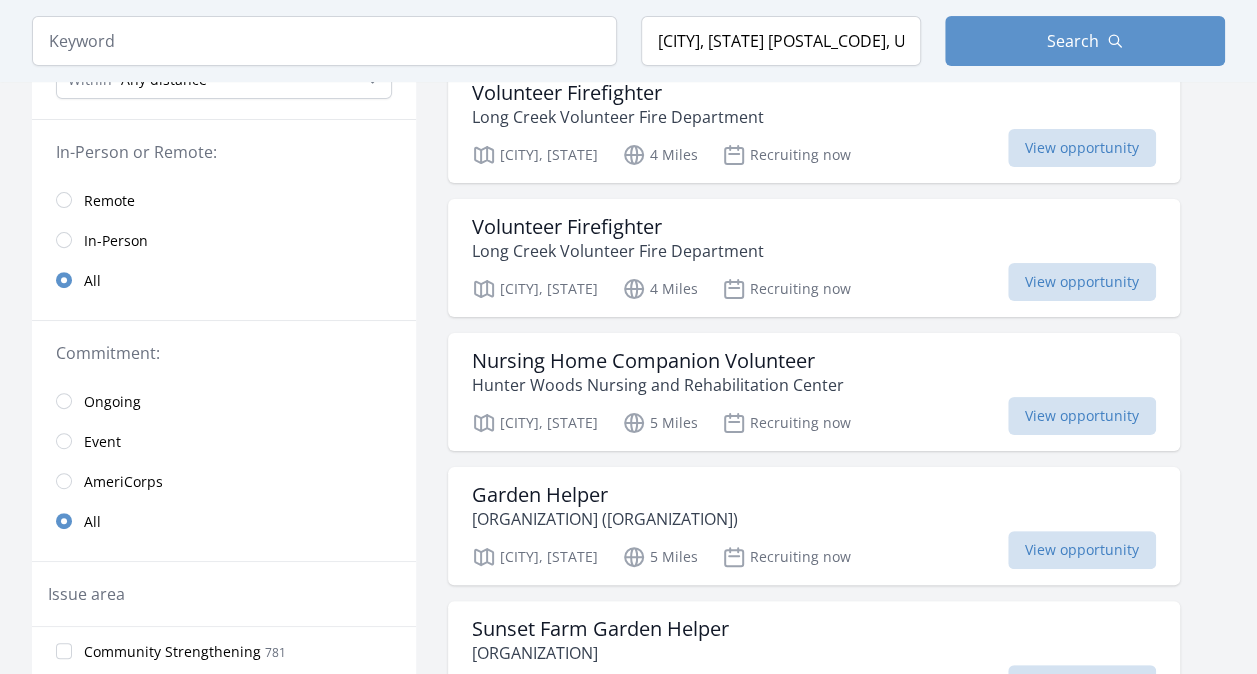 scroll, scrollTop: 227, scrollLeft: 0, axis: vertical 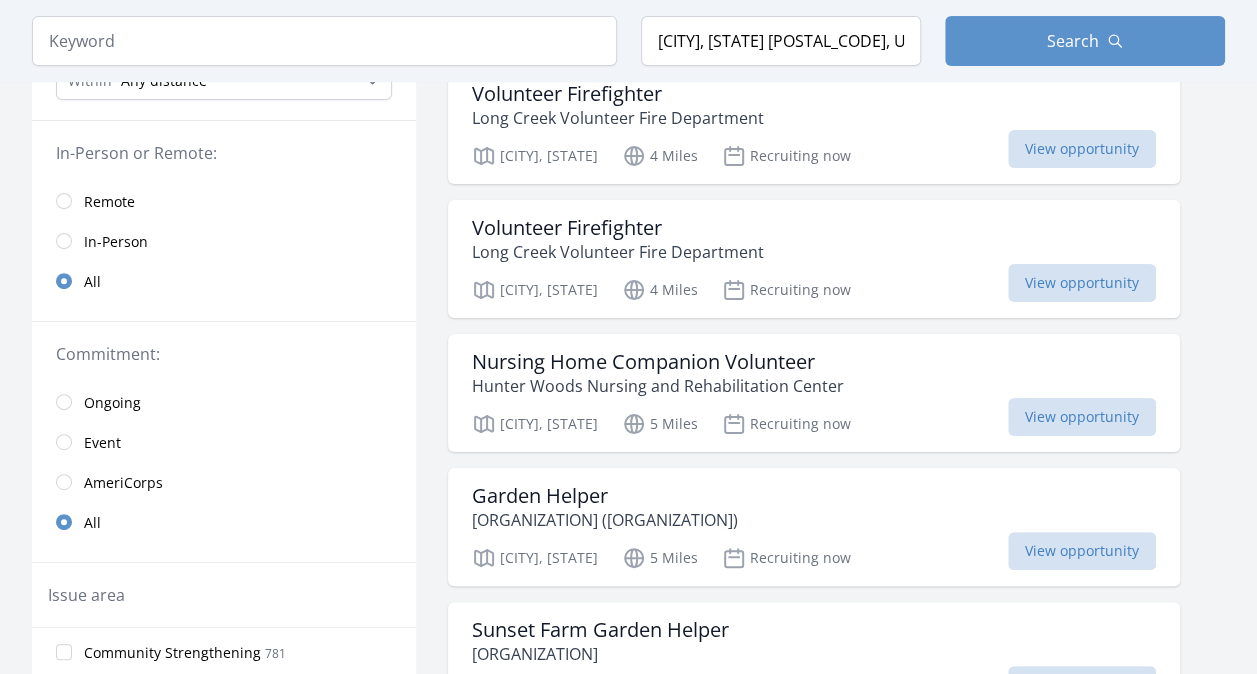 drag, startPoint x: 97, startPoint y: 176, endPoint x: 102, endPoint y: 189, distance: 13.928389 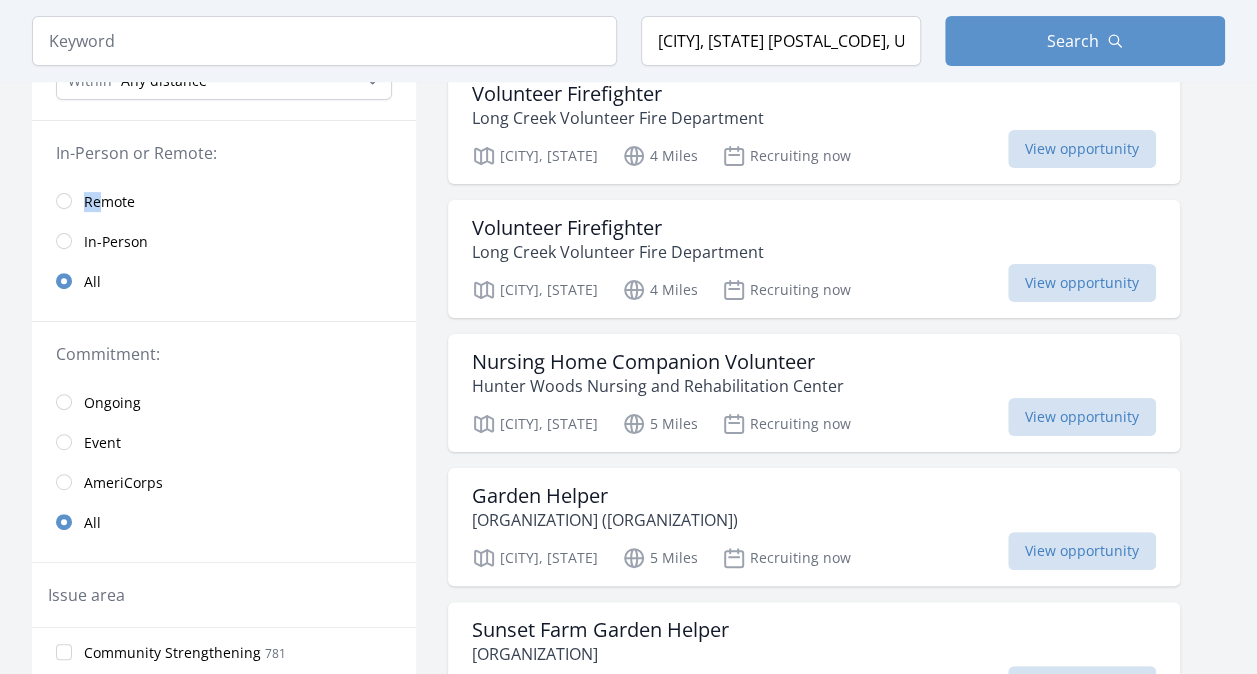 click on "Remote" at bounding box center [109, 201] 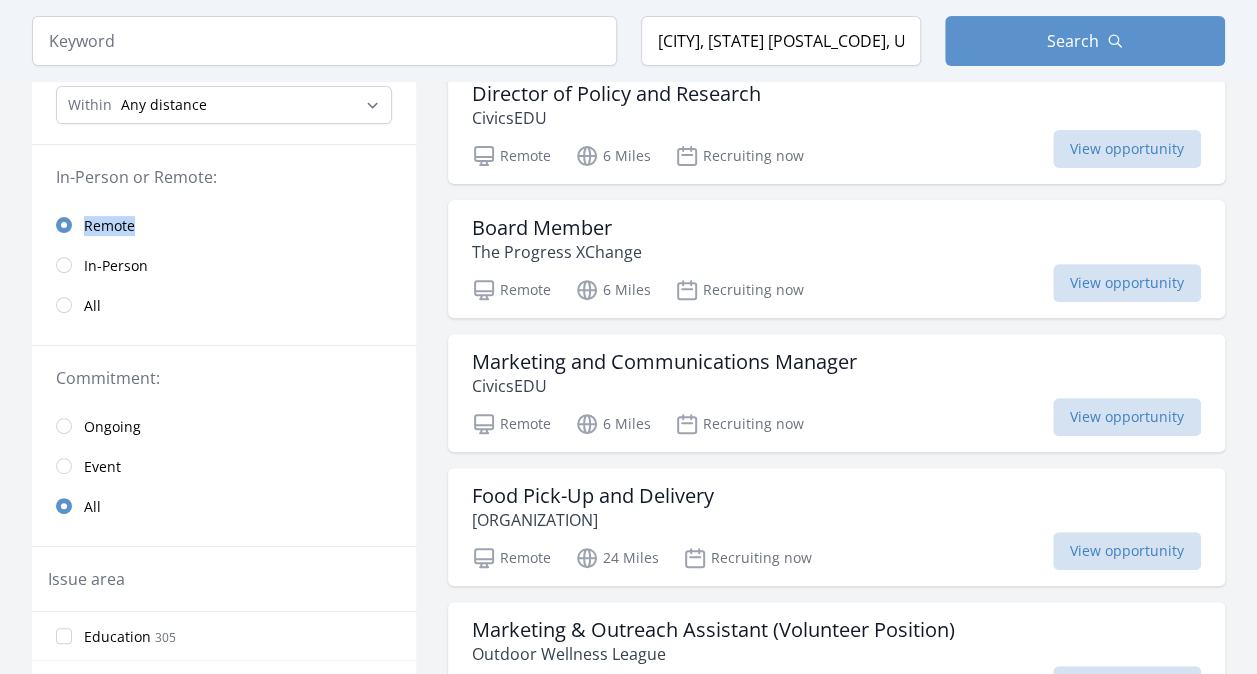 drag, startPoint x: 56, startPoint y: 196, endPoint x: 240, endPoint y: 236, distance: 188.29764 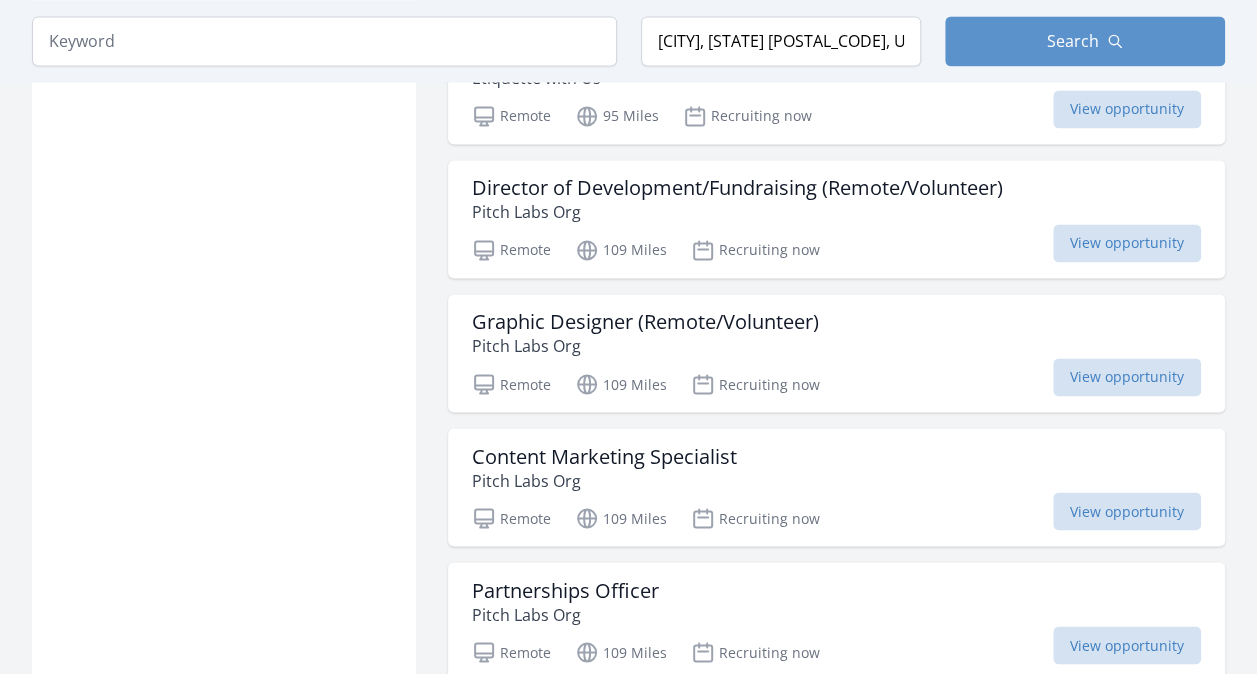 scroll, scrollTop: 1494, scrollLeft: 0, axis: vertical 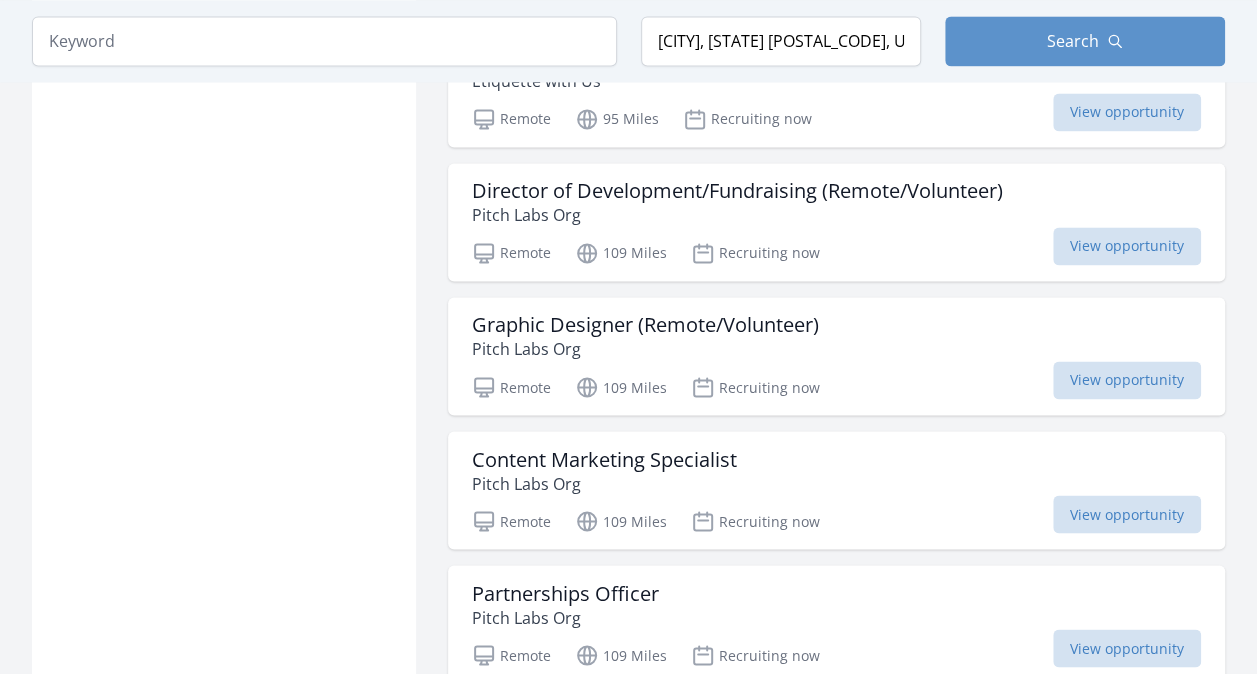 click on "Pitch Labs Org" at bounding box center (645, 349) 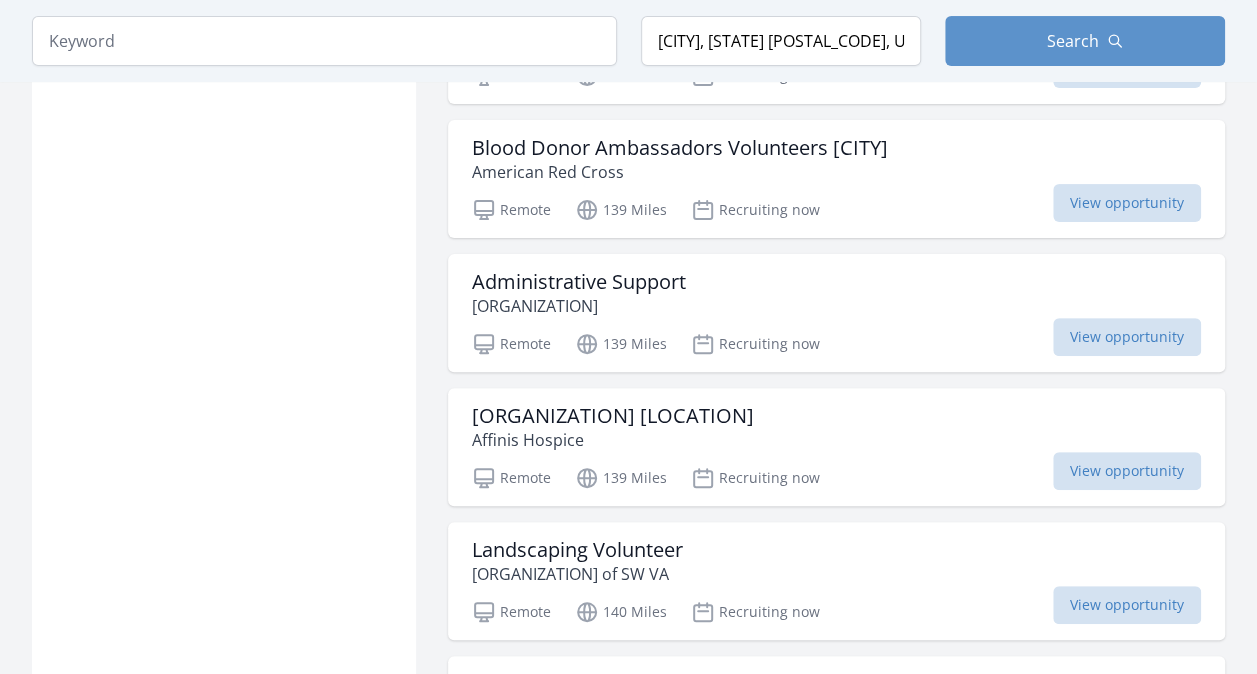 scroll, scrollTop: 3970, scrollLeft: 0, axis: vertical 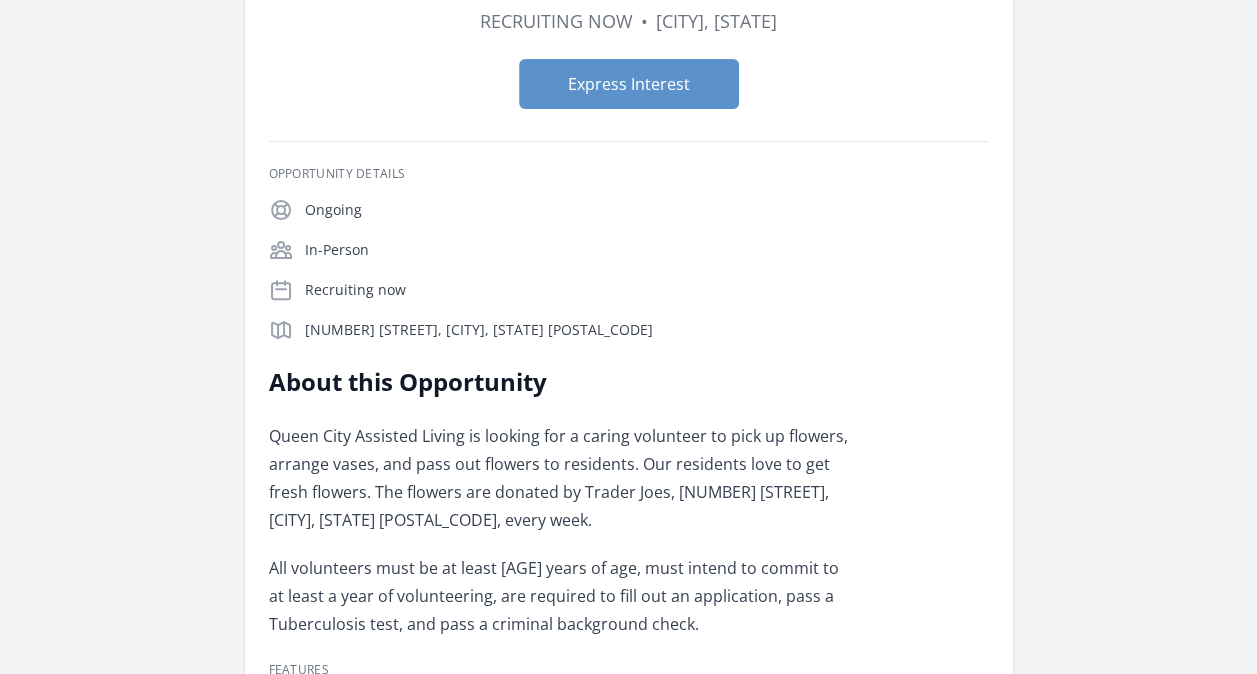 click on "Ongoing
In-Person
Recruiting now
1700 Montana Dr, Charlotte, NC 28216" at bounding box center (629, 270) 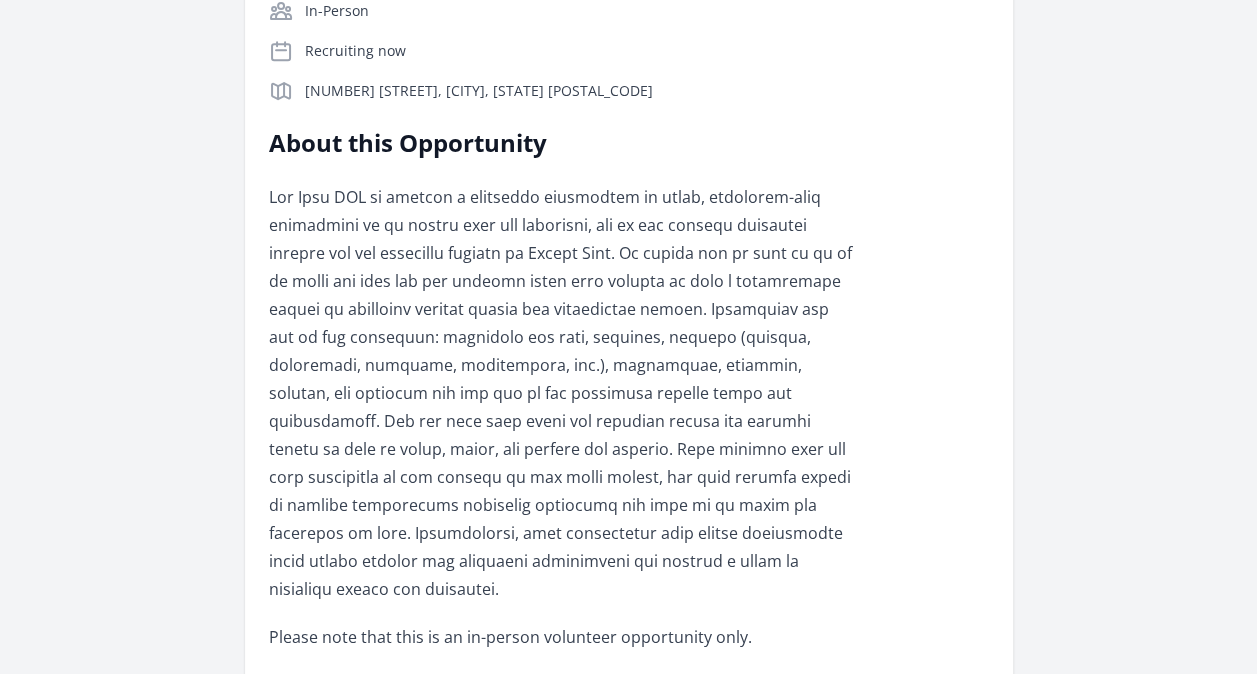 scroll, scrollTop: 439, scrollLeft: 0, axis: vertical 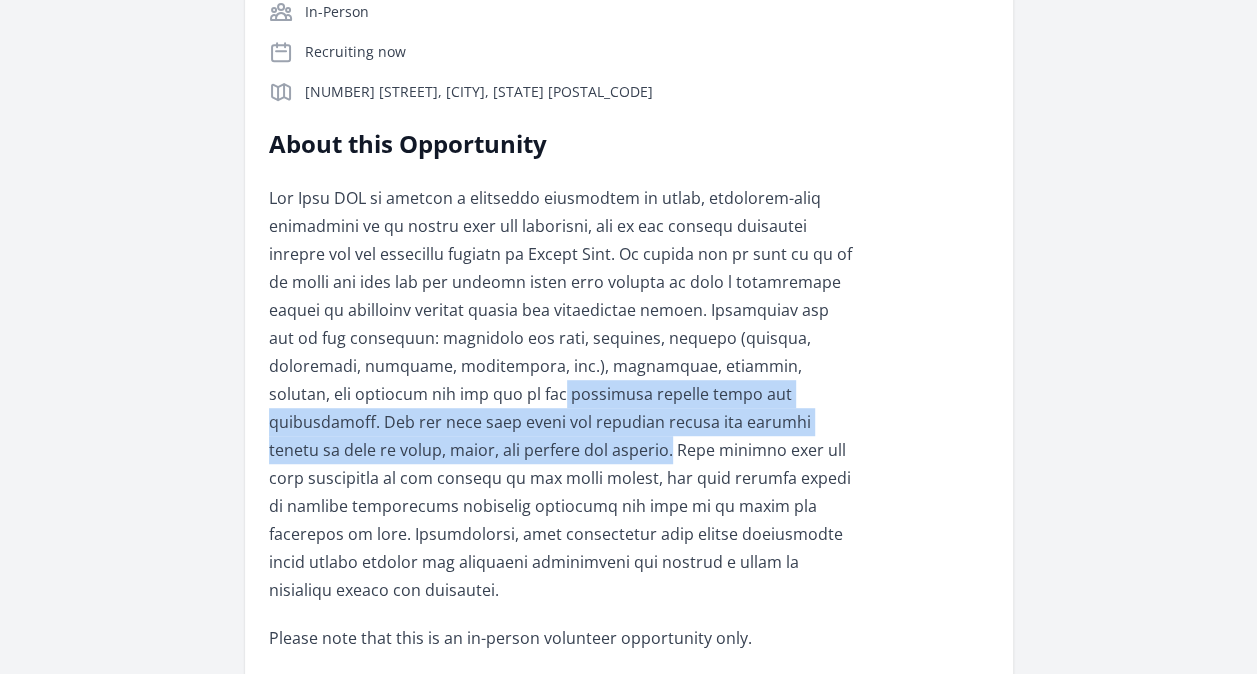 drag, startPoint x: 934, startPoint y: 418, endPoint x: 934, endPoint y: 352, distance: 66 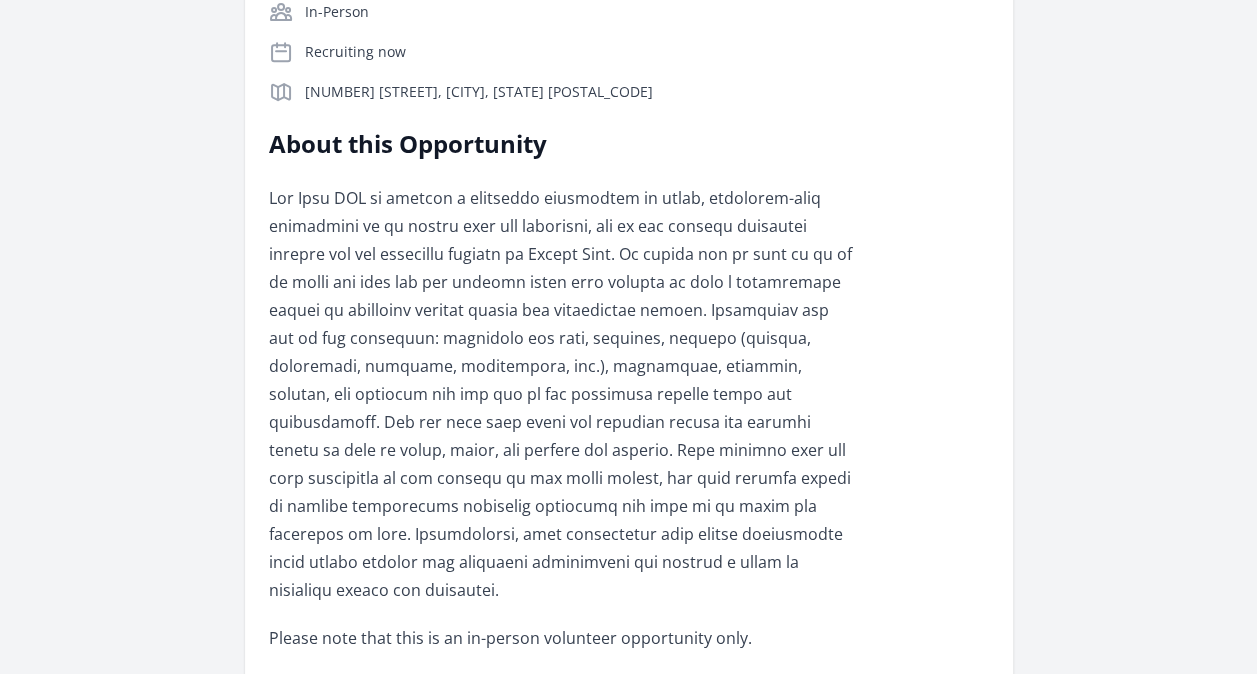 drag, startPoint x: 934, startPoint y: 352, endPoint x: 980, endPoint y: 446, distance: 104.6518 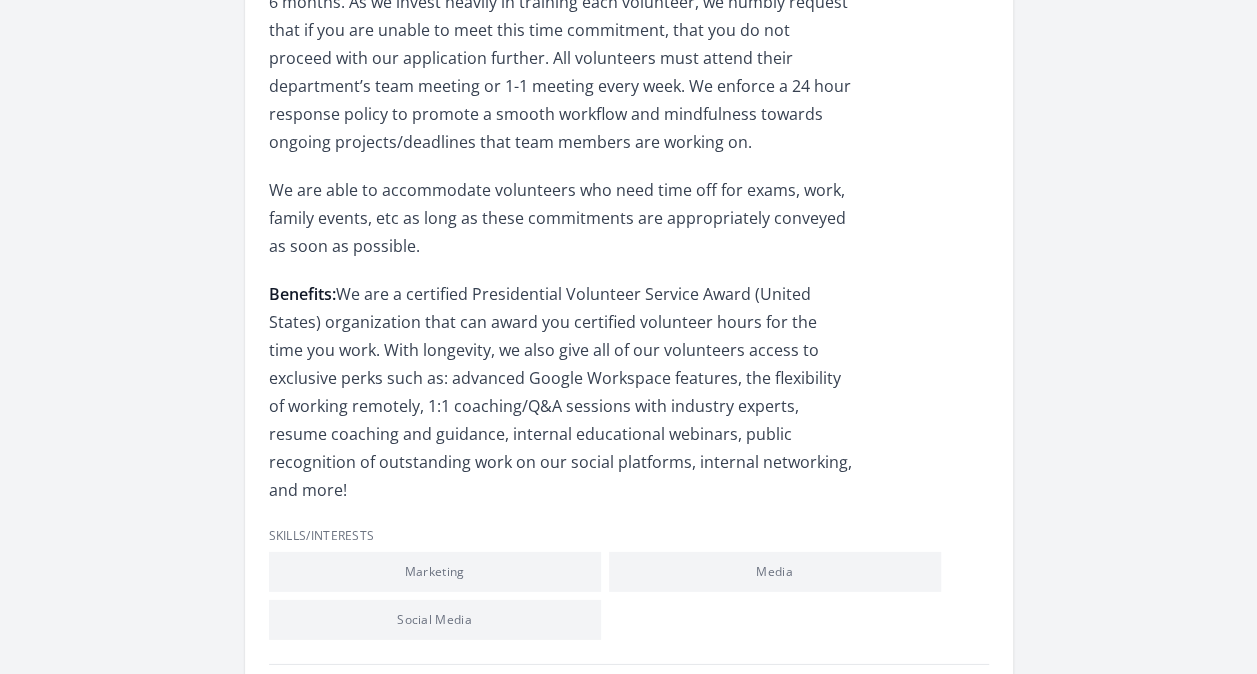 scroll, scrollTop: 2764, scrollLeft: 0, axis: vertical 